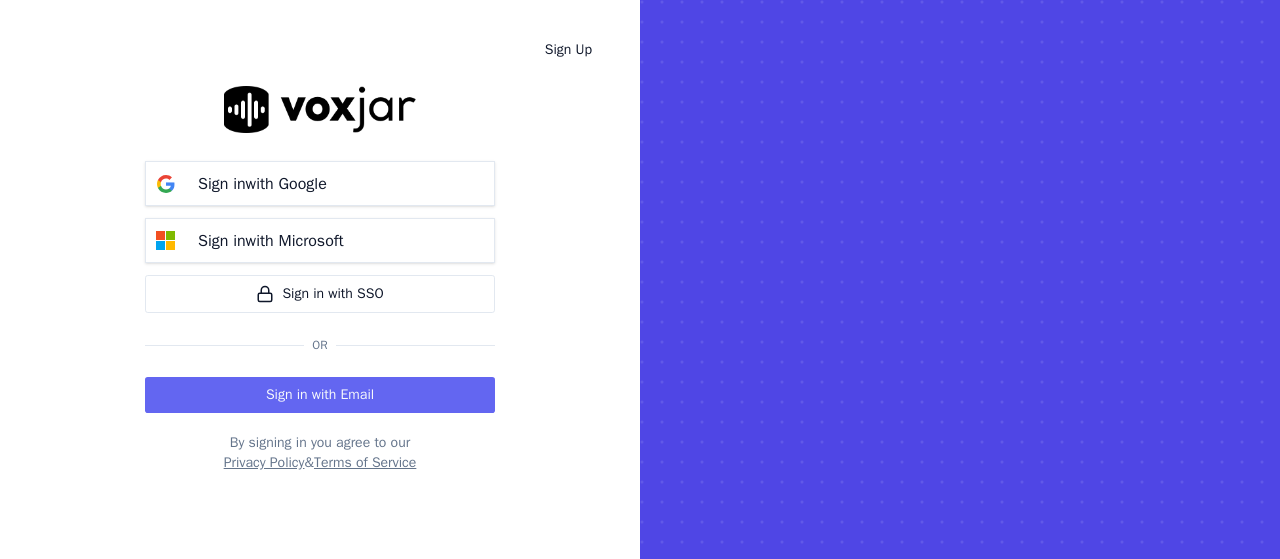 scroll, scrollTop: 0, scrollLeft: 0, axis: both 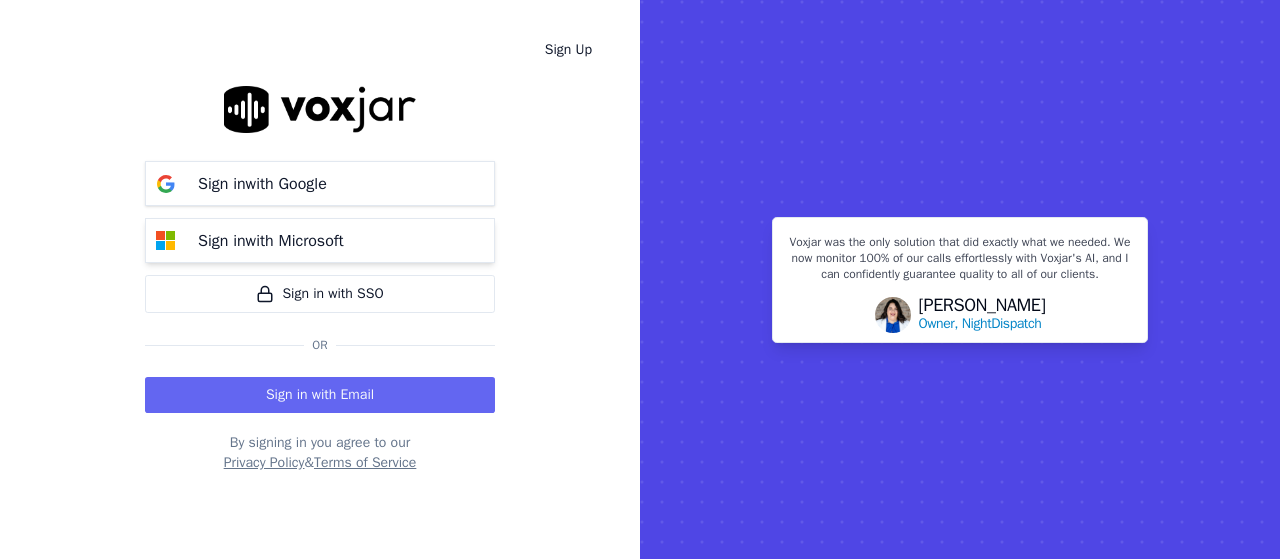 click on "Sign in  with Microsoft" at bounding box center (271, 241) 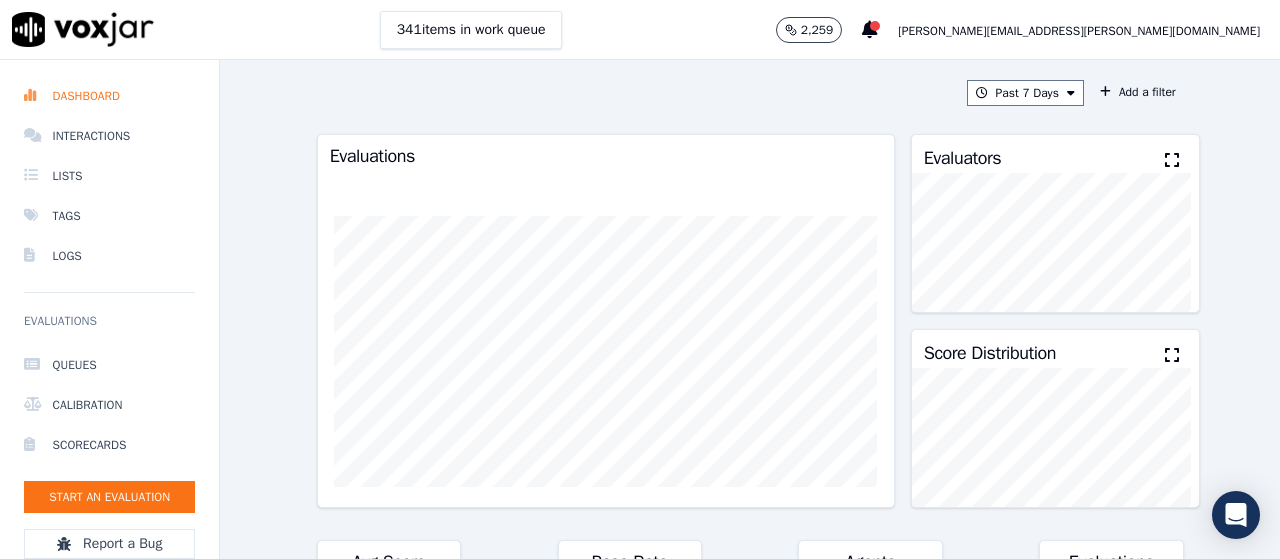 scroll, scrollTop: 0, scrollLeft: 0, axis: both 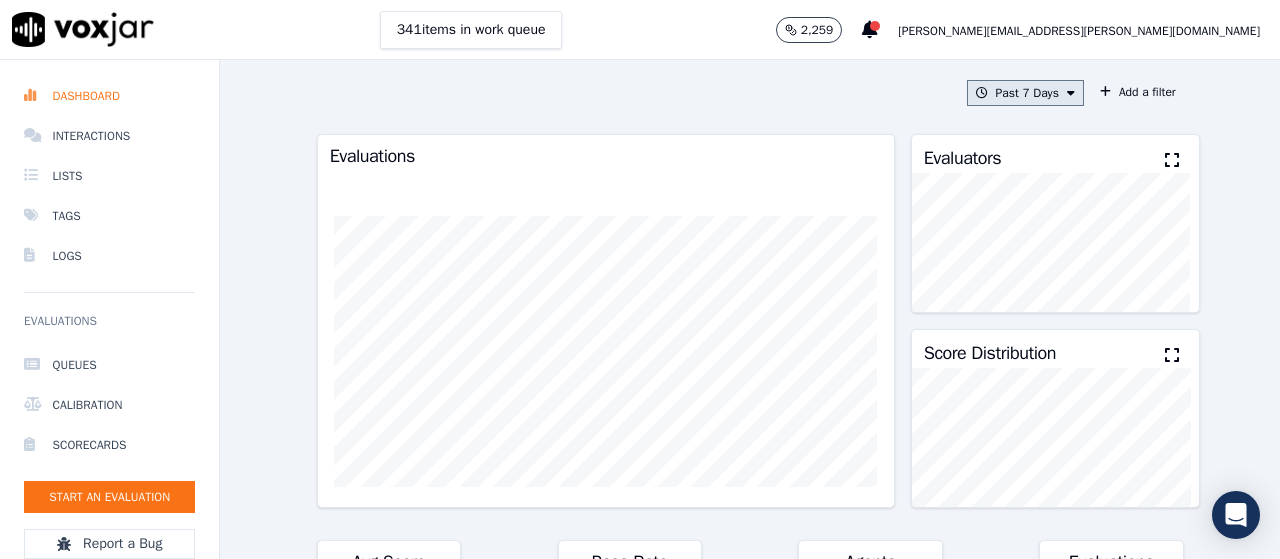 click on "Past 7 Days" at bounding box center (1025, 93) 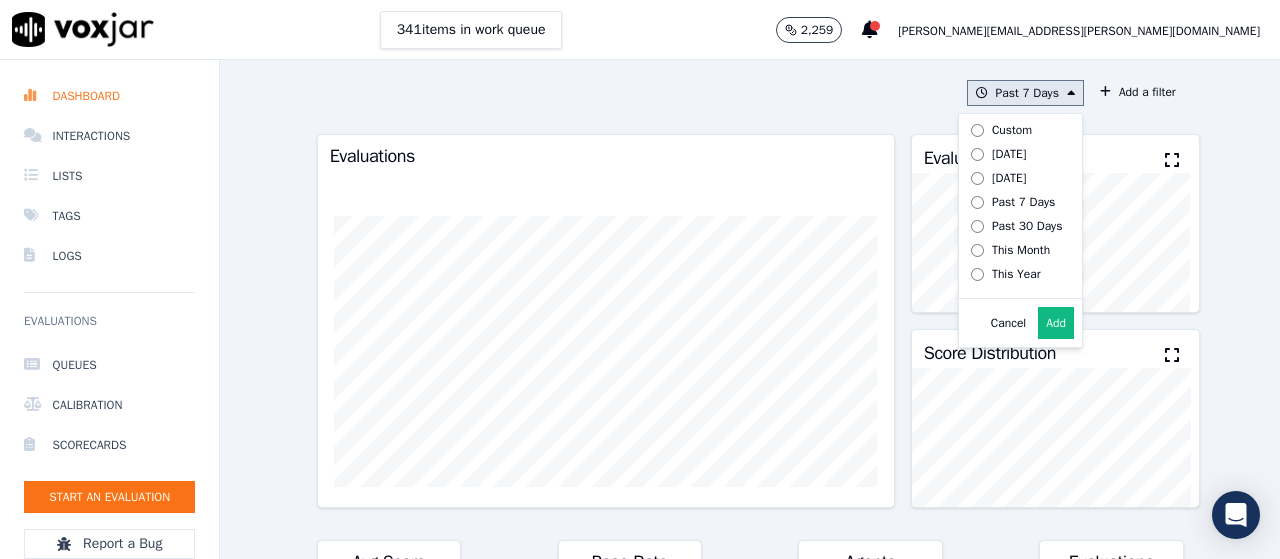 click on "Custom" at bounding box center [1012, 130] 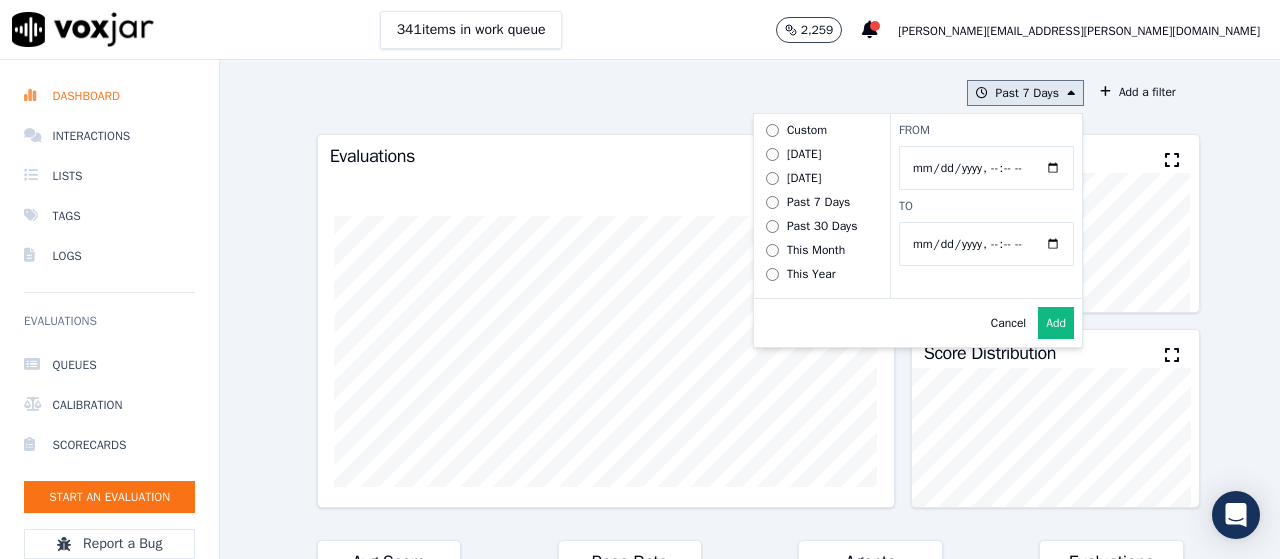 click on "From" at bounding box center [986, 168] 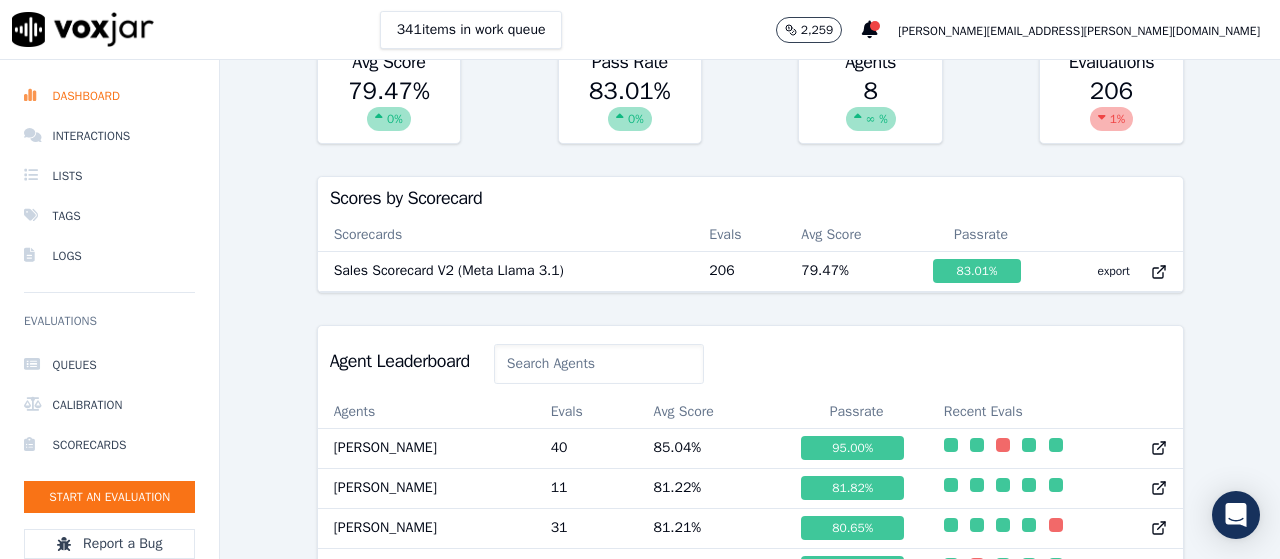 scroll, scrollTop: 700, scrollLeft: 0, axis: vertical 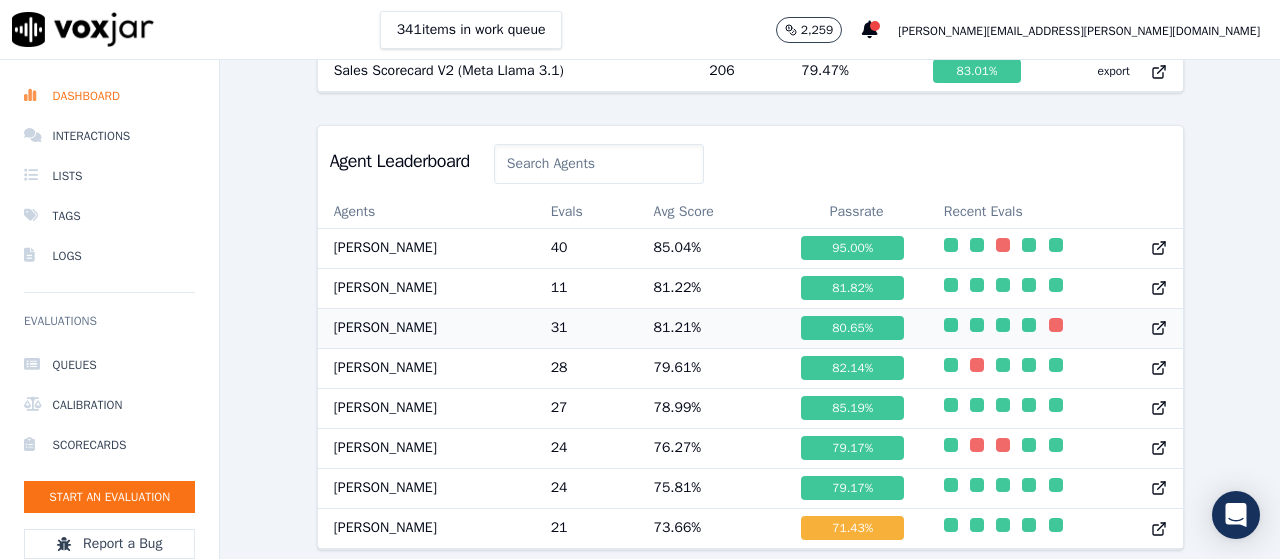 click 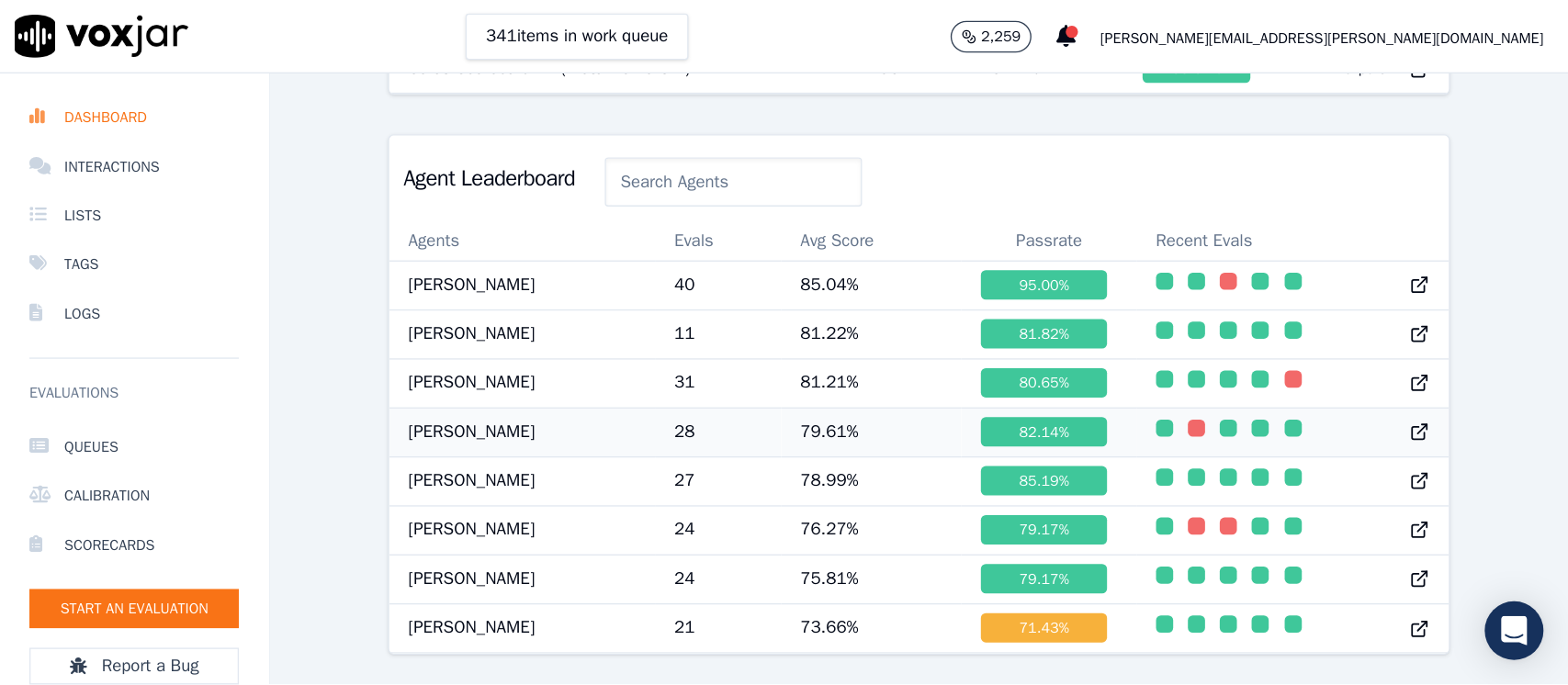 scroll, scrollTop: 707, scrollLeft: 0, axis: vertical 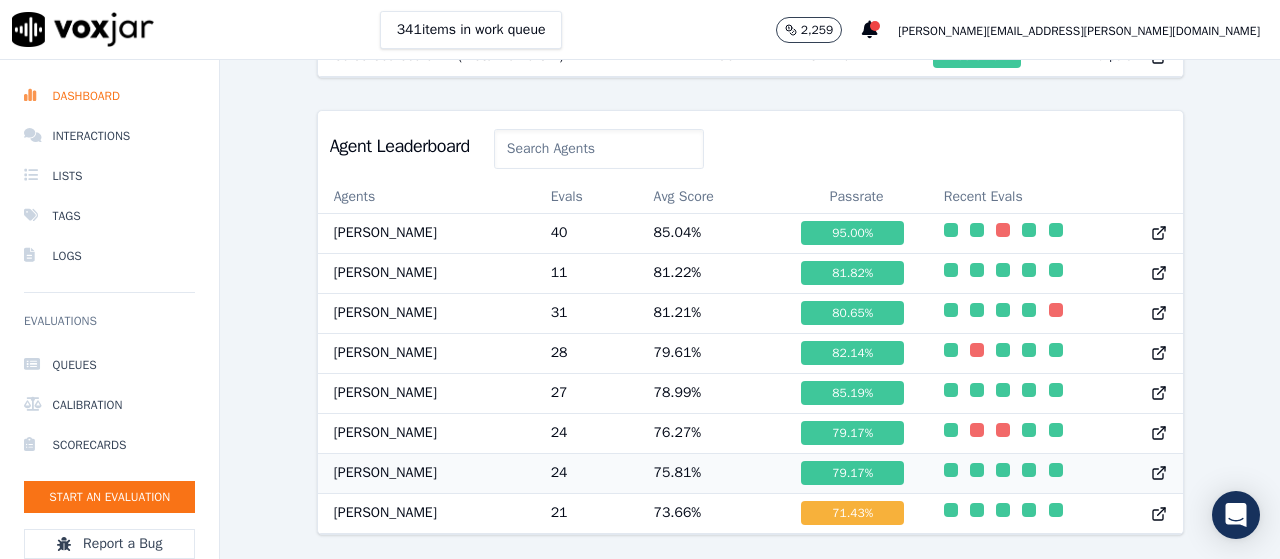 click on "Jamie Balla" at bounding box center [426, 473] 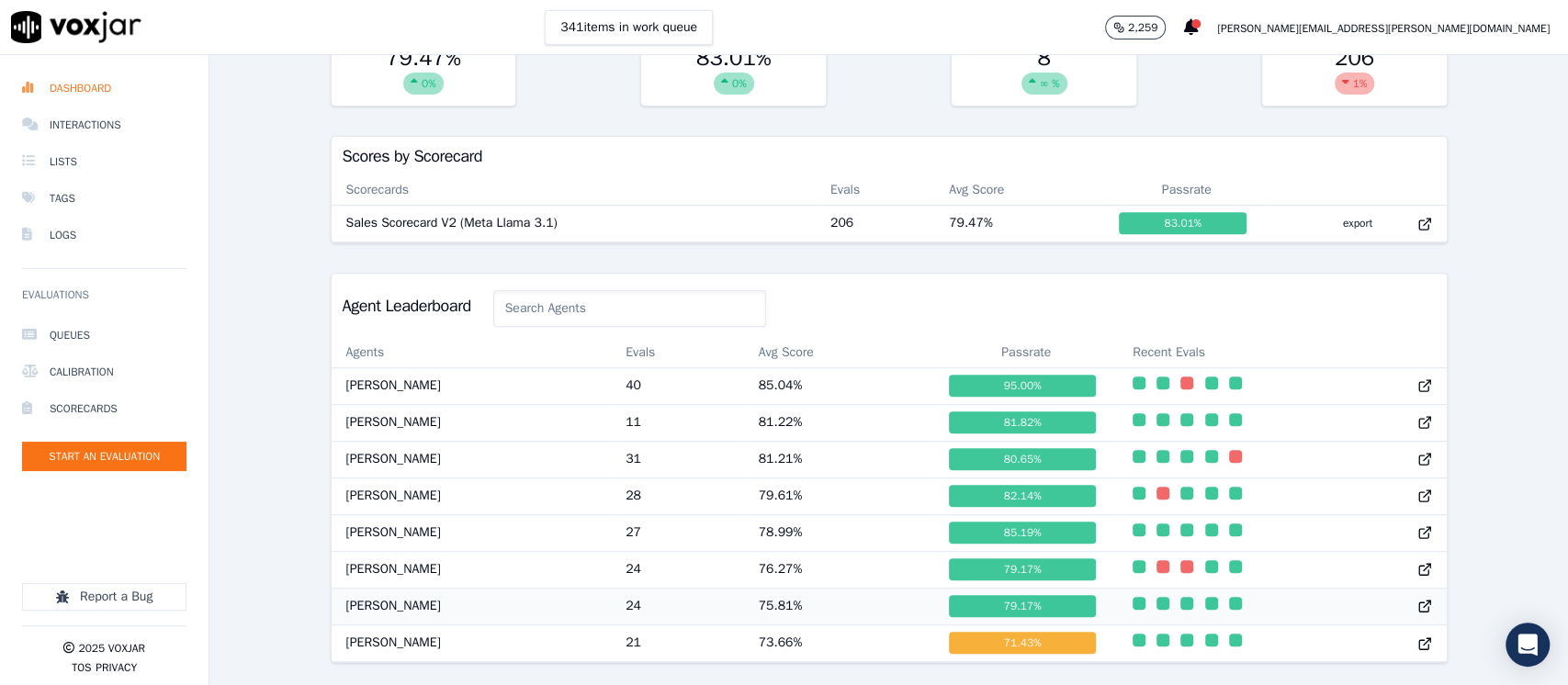 scroll, scrollTop: 662, scrollLeft: 0, axis: vertical 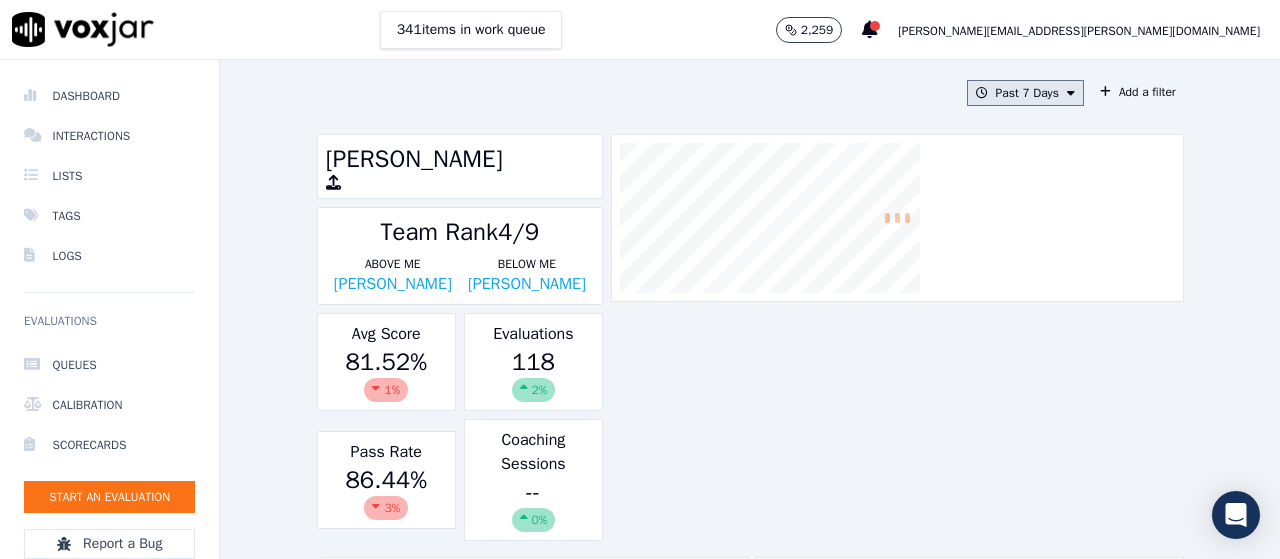 click on "Past 7 Days" at bounding box center (1025, 93) 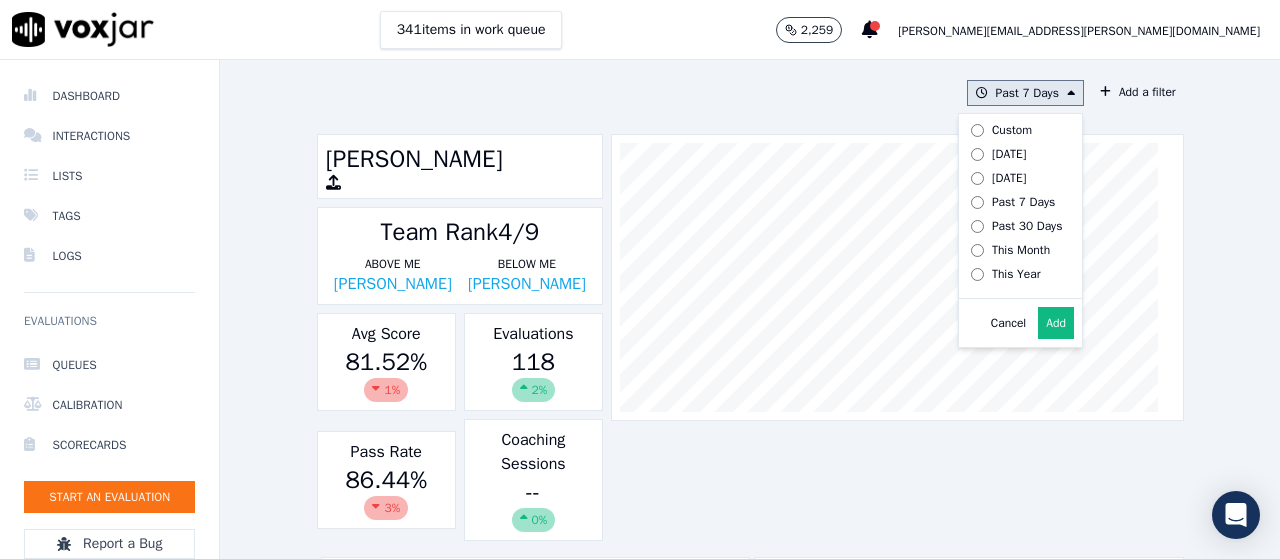 click on "Custom" at bounding box center [1012, 130] 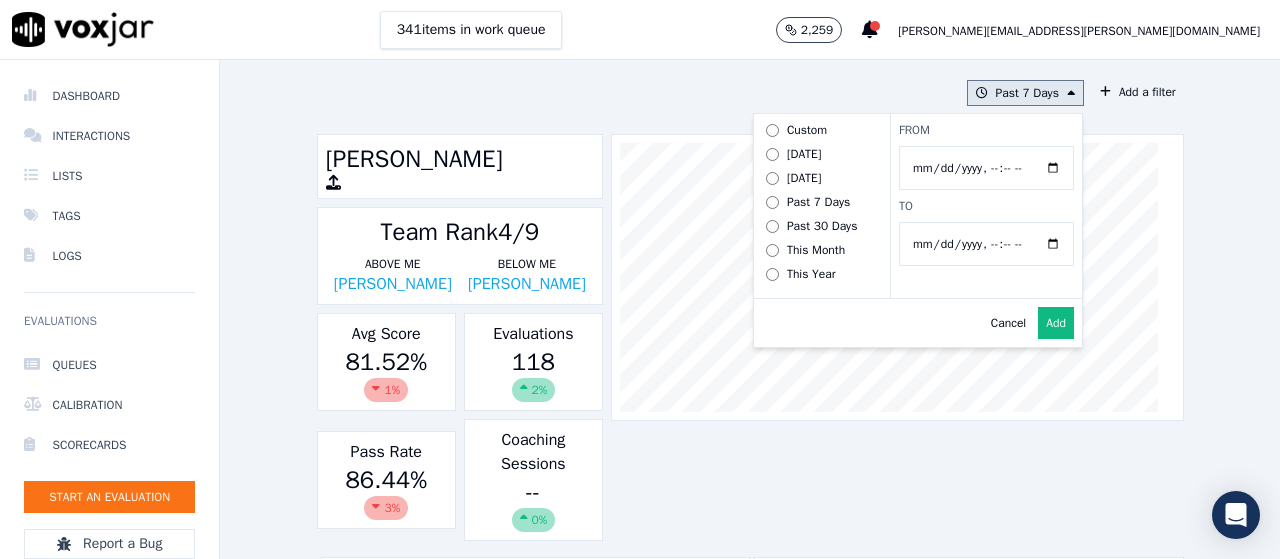 click on "From" at bounding box center [986, 168] 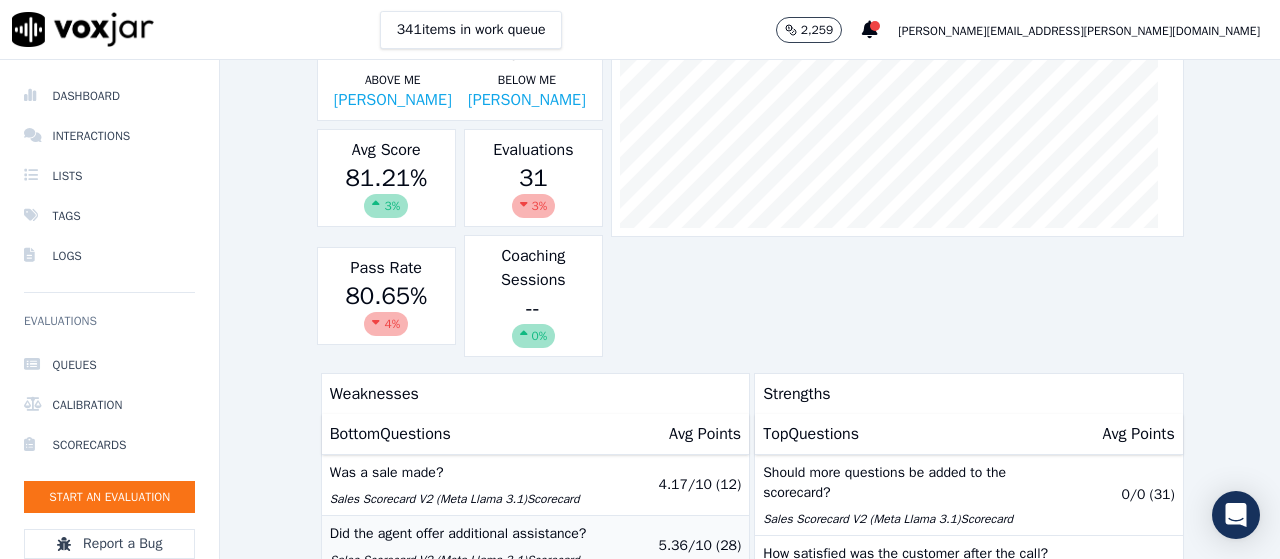 scroll, scrollTop: 700, scrollLeft: 0, axis: vertical 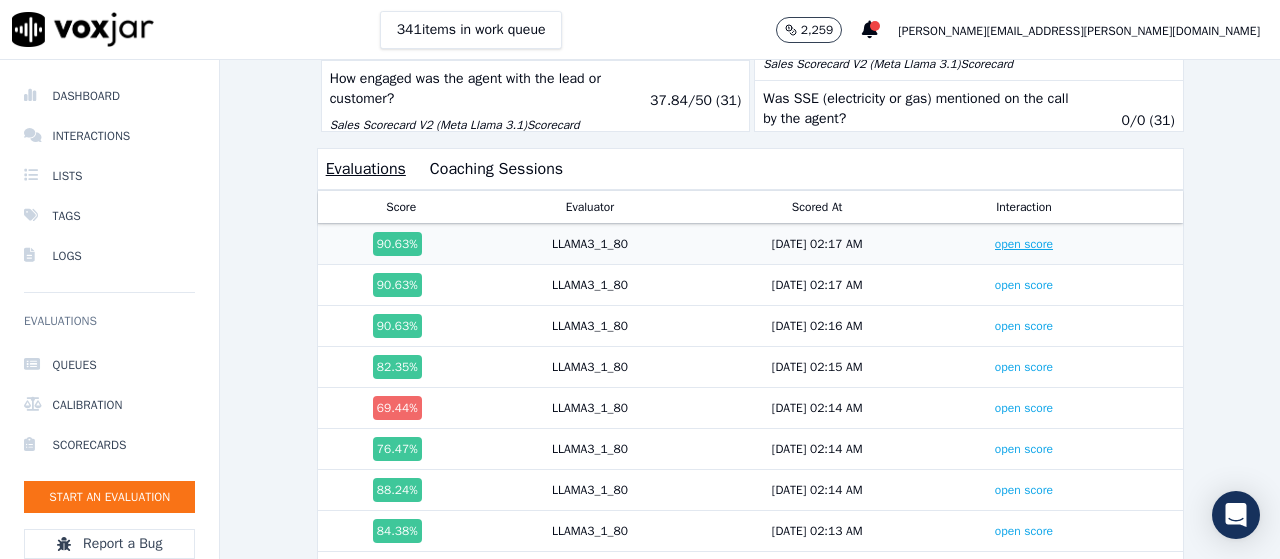 click on "open score" at bounding box center [1024, 244] 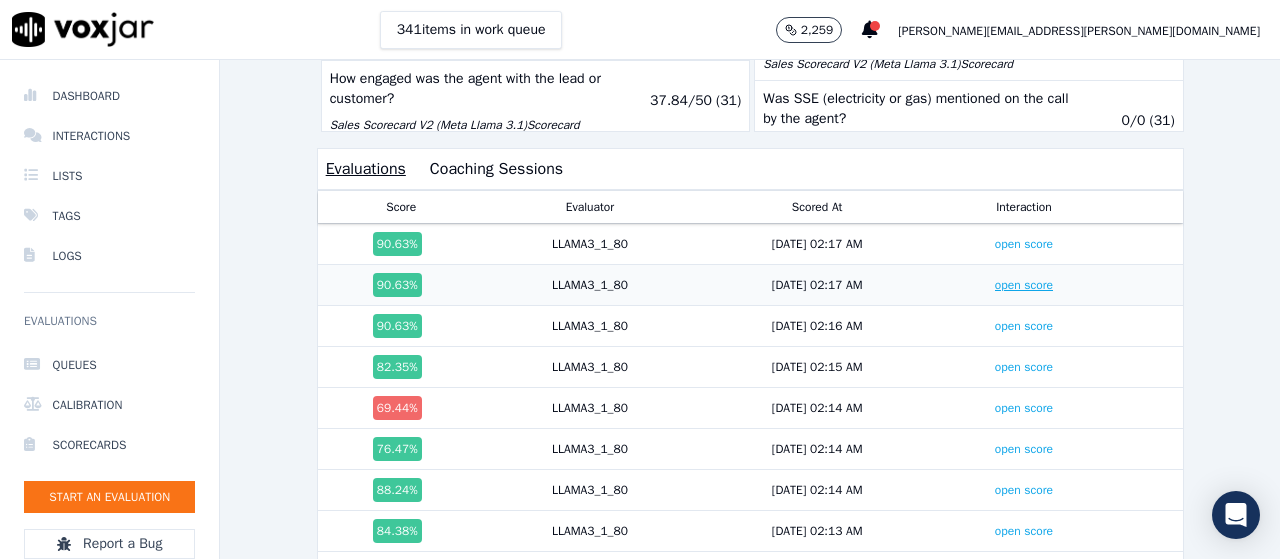 click on "open score" at bounding box center (1024, 285) 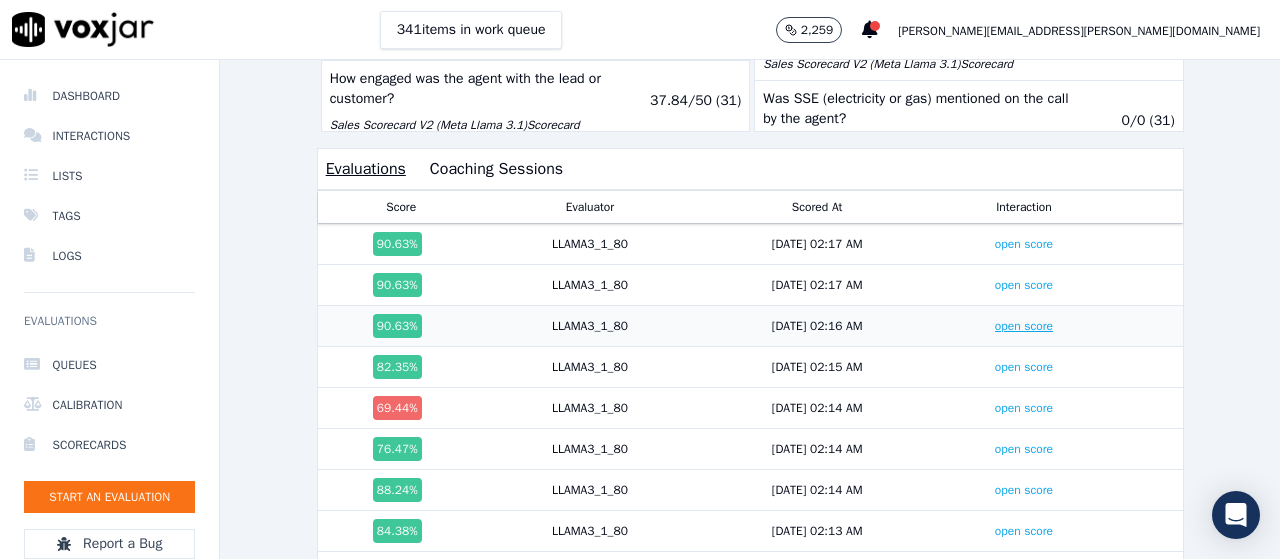 click on "open score" at bounding box center [1024, 326] 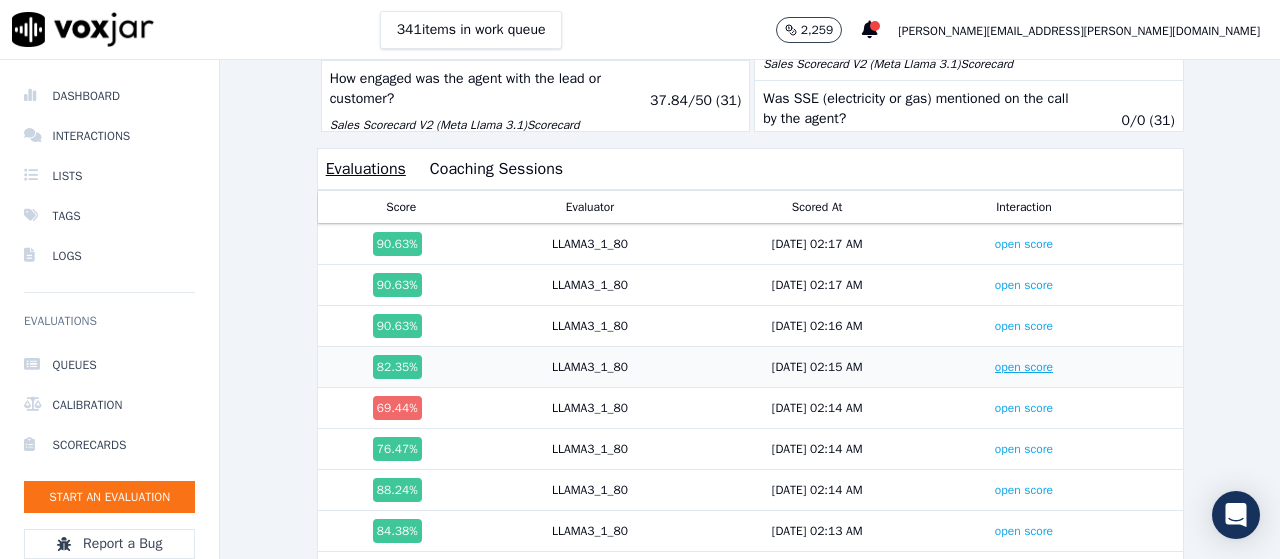 click on "open score" at bounding box center [1024, 367] 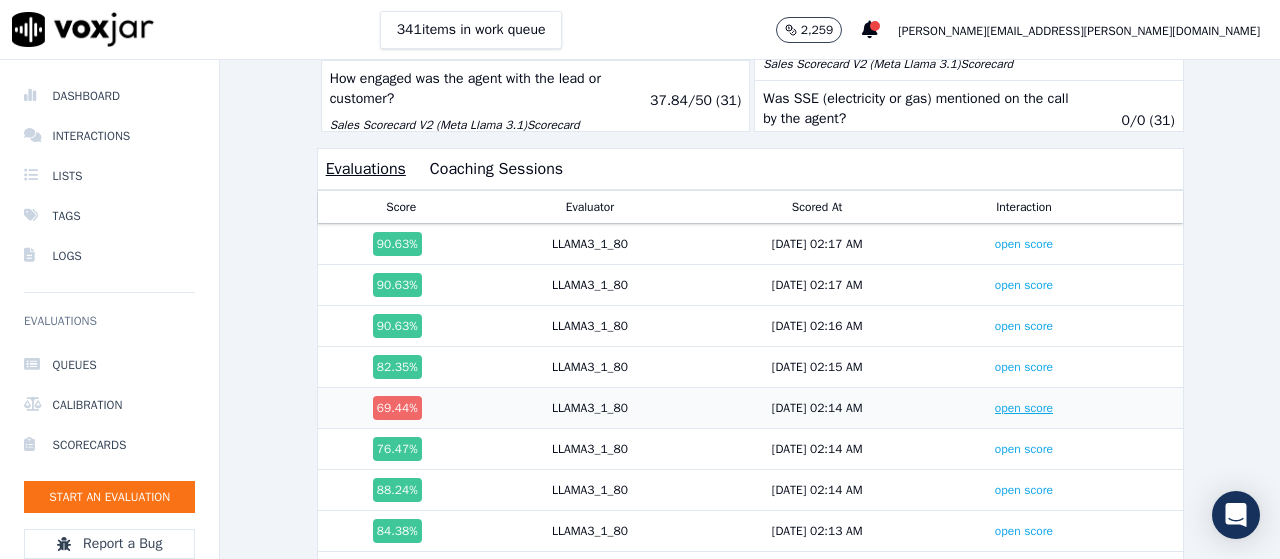 click on "open score" at bounding box center (1024, 408) 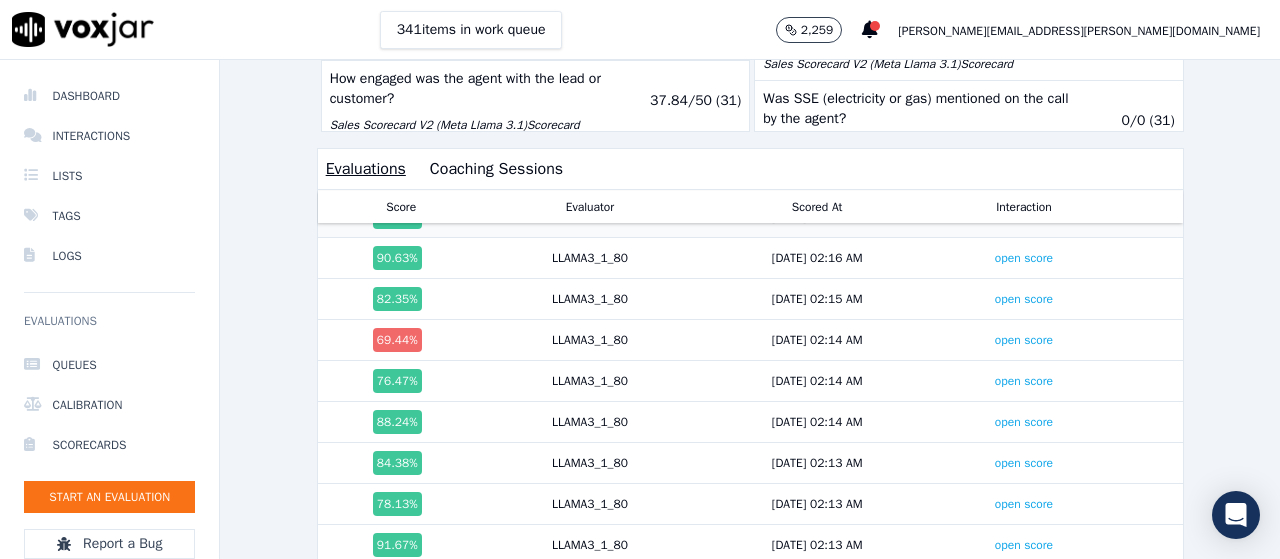 scroll, scrollTop: 100, scrollLeft: 0, axis: vertical 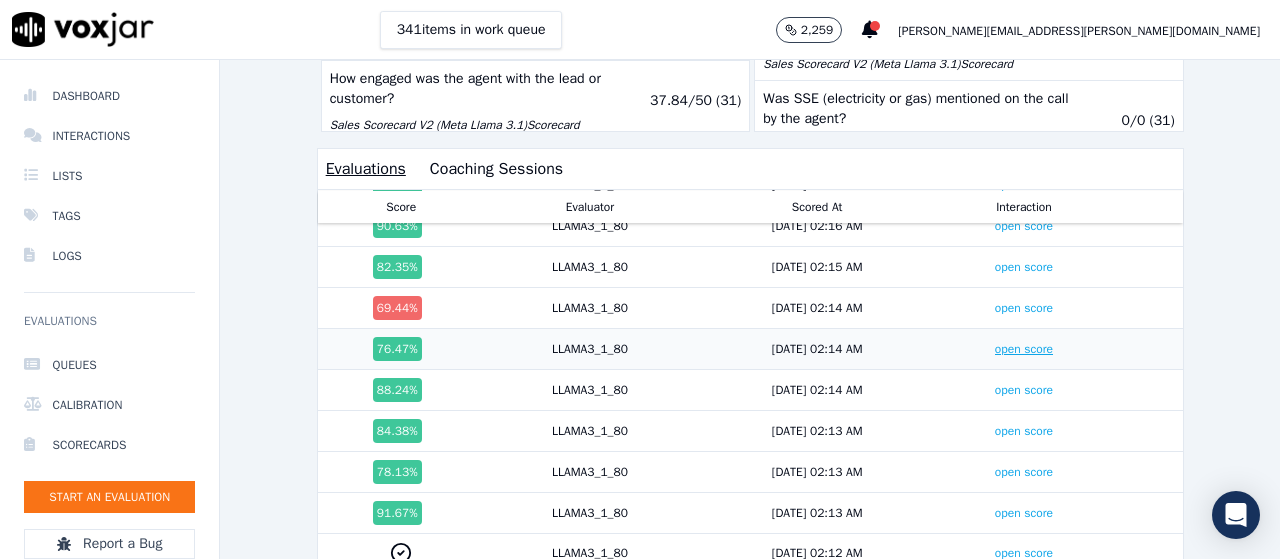 click on "open score" at bounding box center (1024, 349) 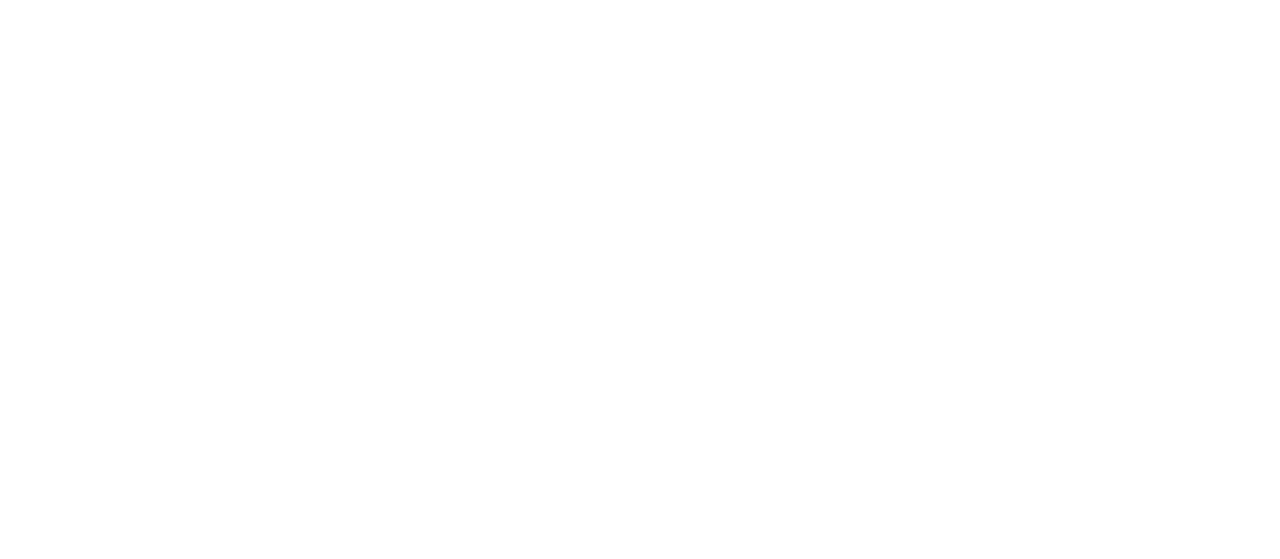 scroll, scrollTop: 0, scrollLeft: 0, axis: both 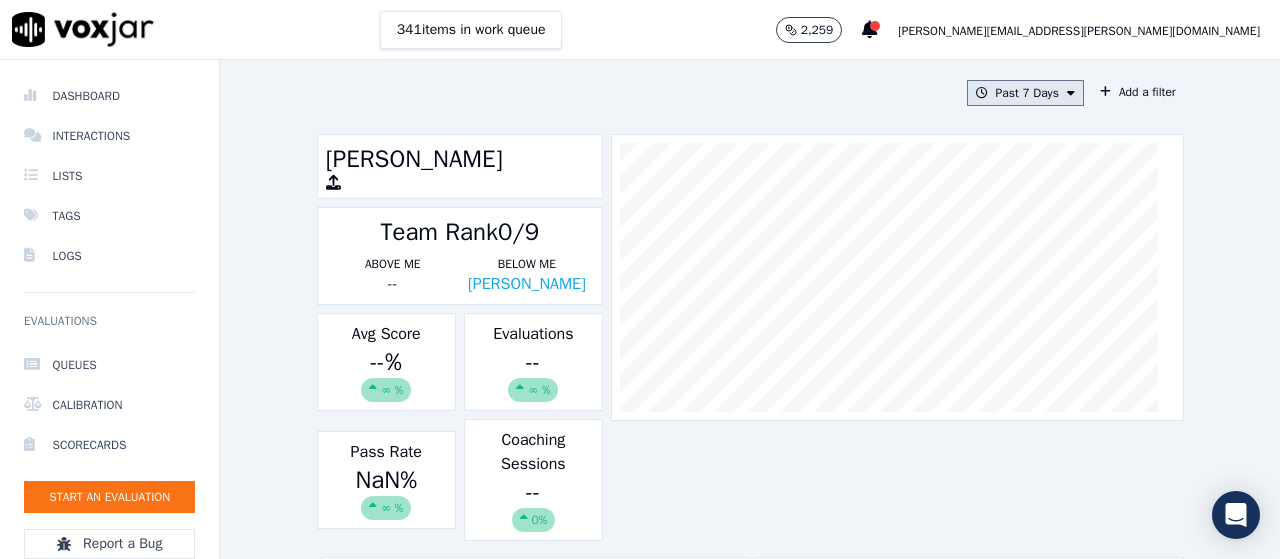 click on "Past 7 Days" at bounding box center [1025, 93] 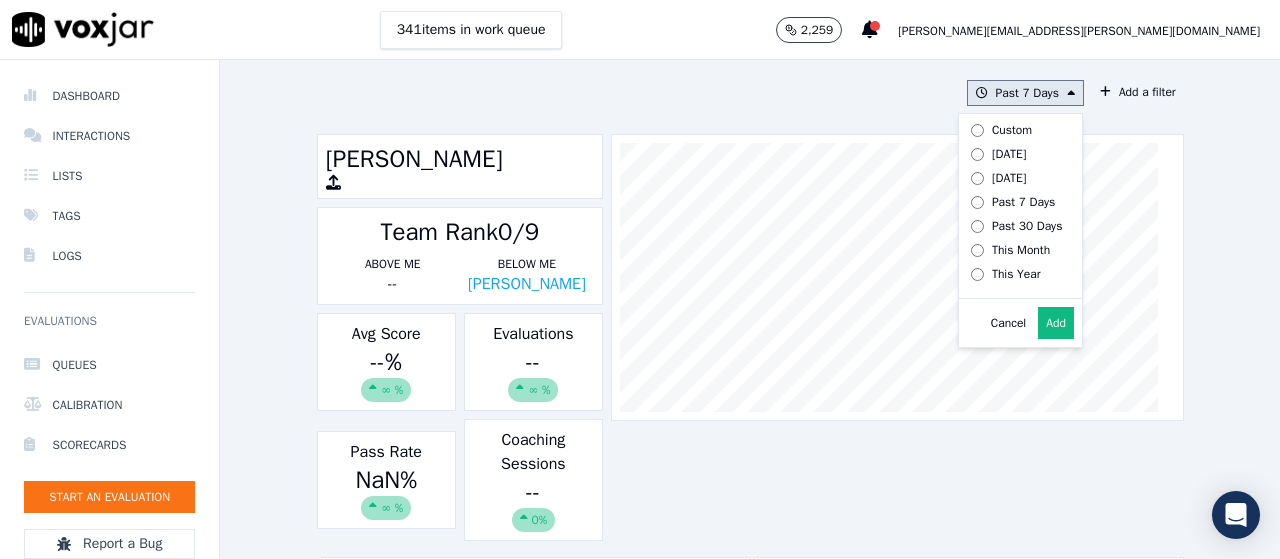 click on "Custom" at bounding box center (1012, 130) 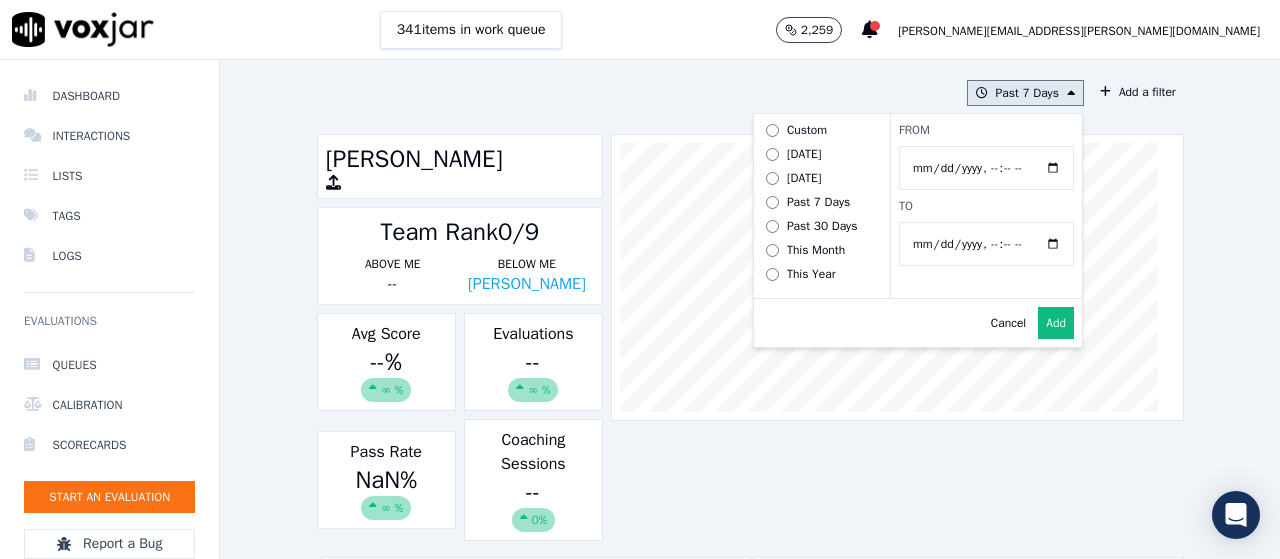 click on "From" at bounding box center (986, 168) 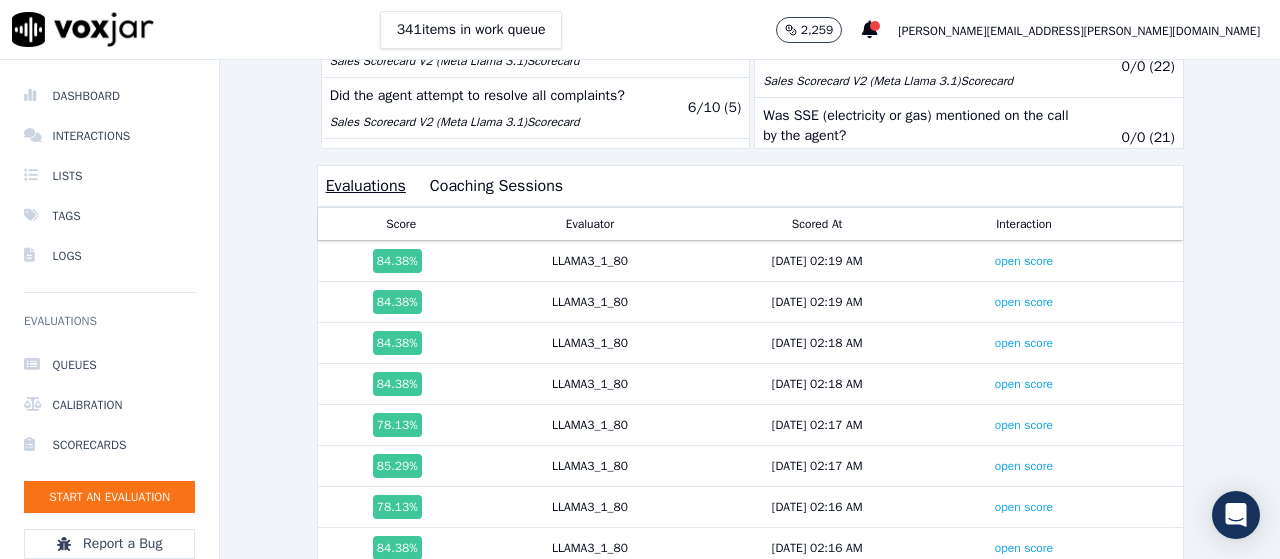 scroll, scrollTop: 700, scrollLeft: 0, axis: vertical 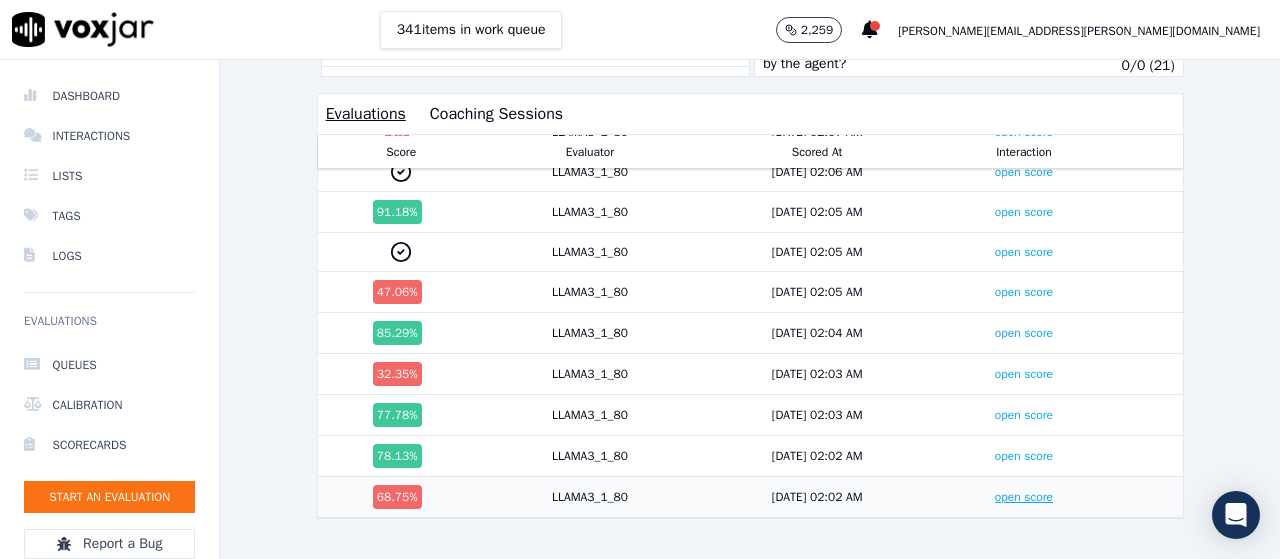 click on "open score" at bounding box center [1024, 497] 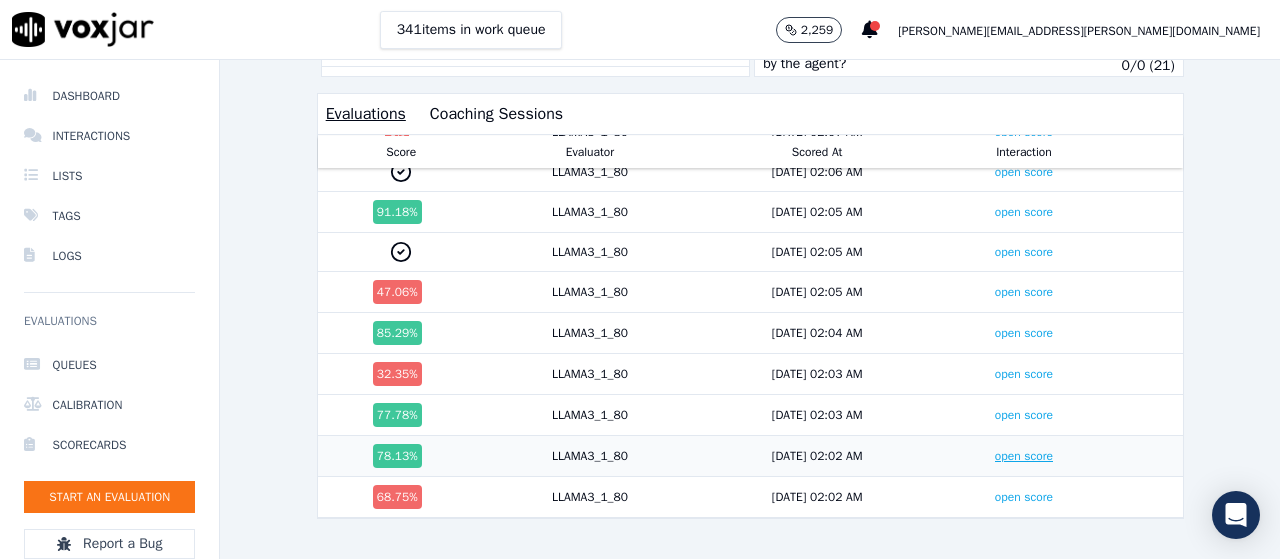 click on "open score" at bounding box center [1024, 456] 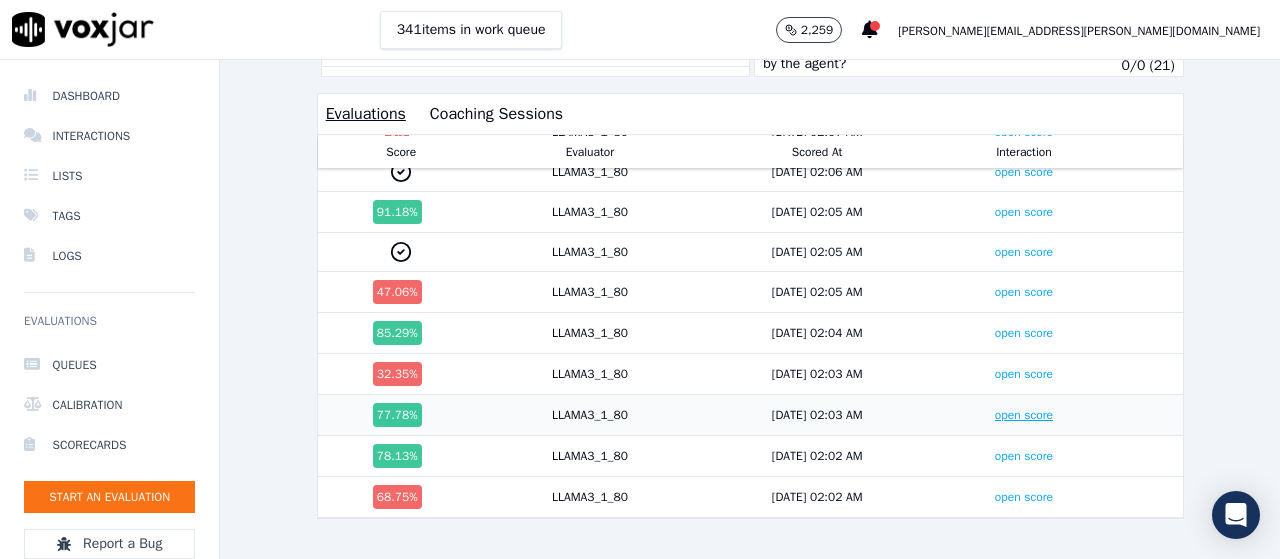 click on "open score" at bounding box center [1024, 415] 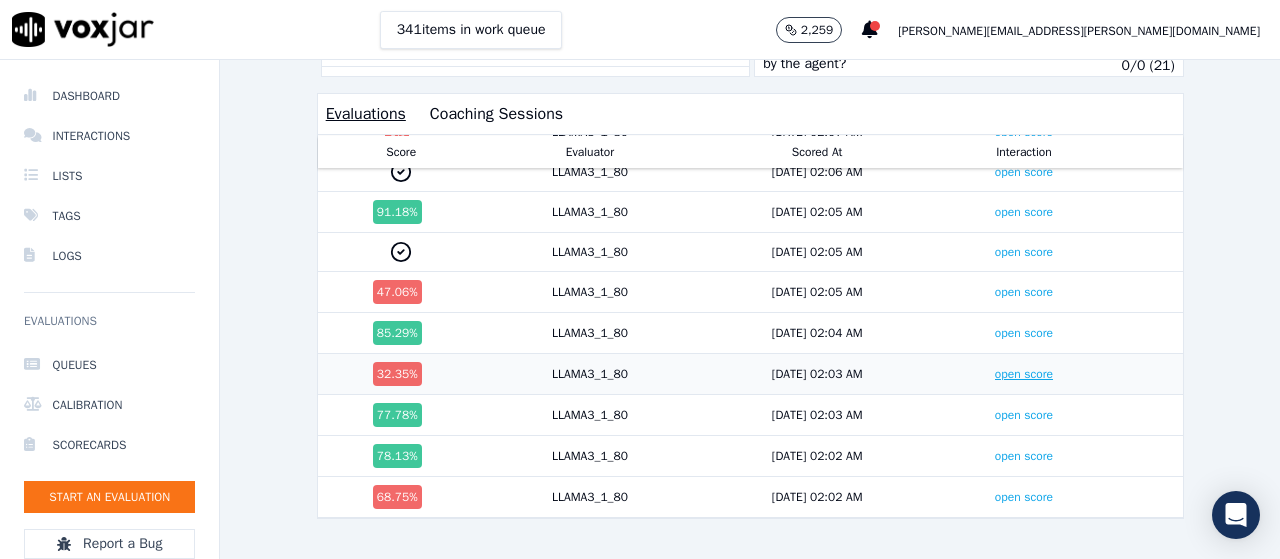 click on "open score" at bounding box center [1024, 374] 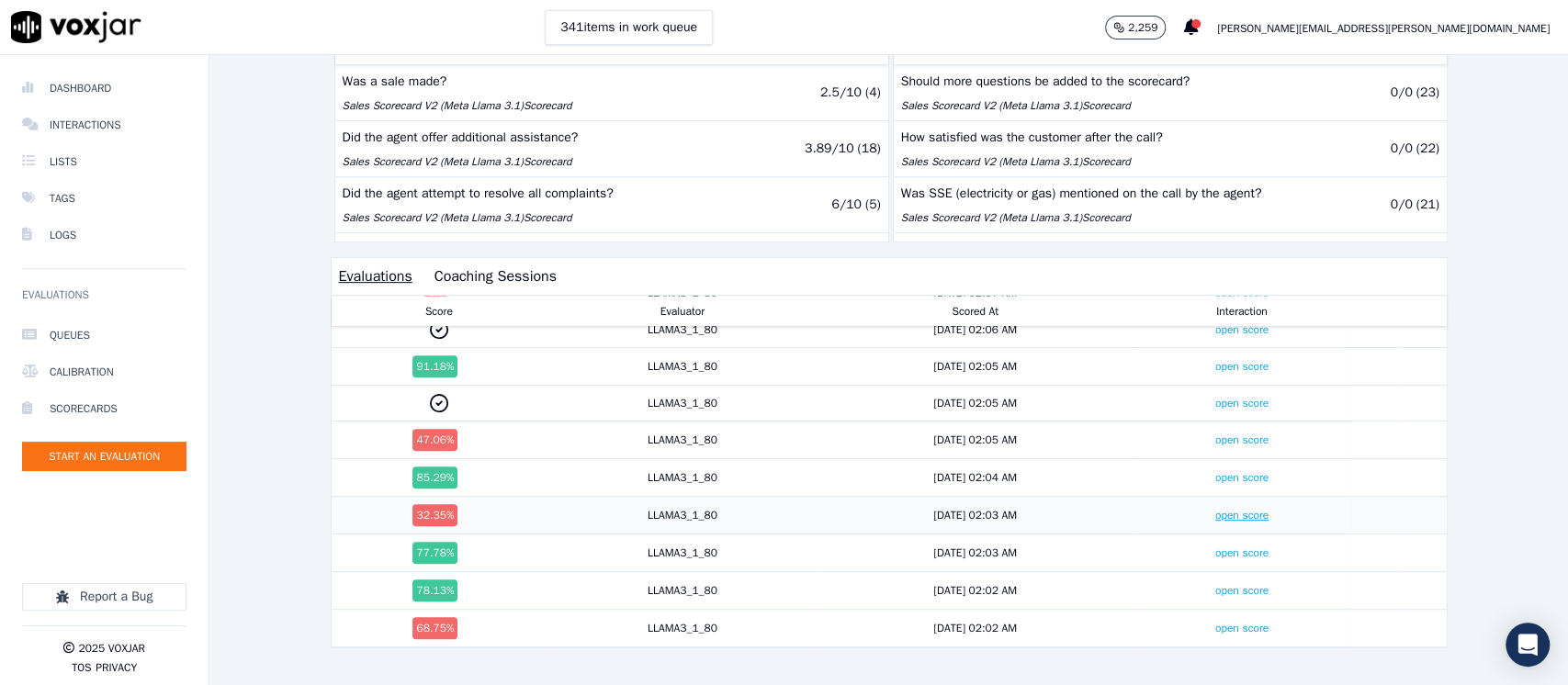scroll, scrollTop: 551, scrollLeft: 0, axis: vertical 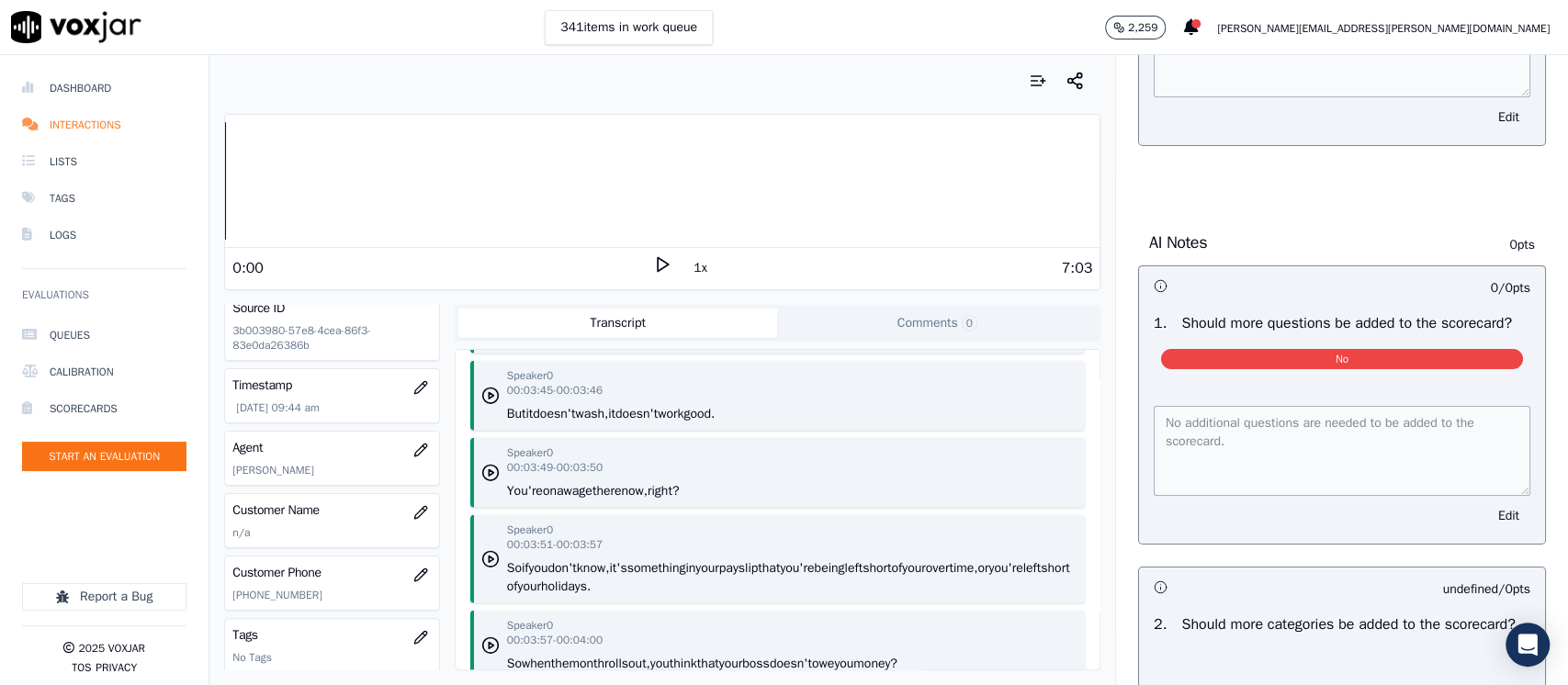 click on "AI Notes     0  pts" at bounding box center (1342, 242) 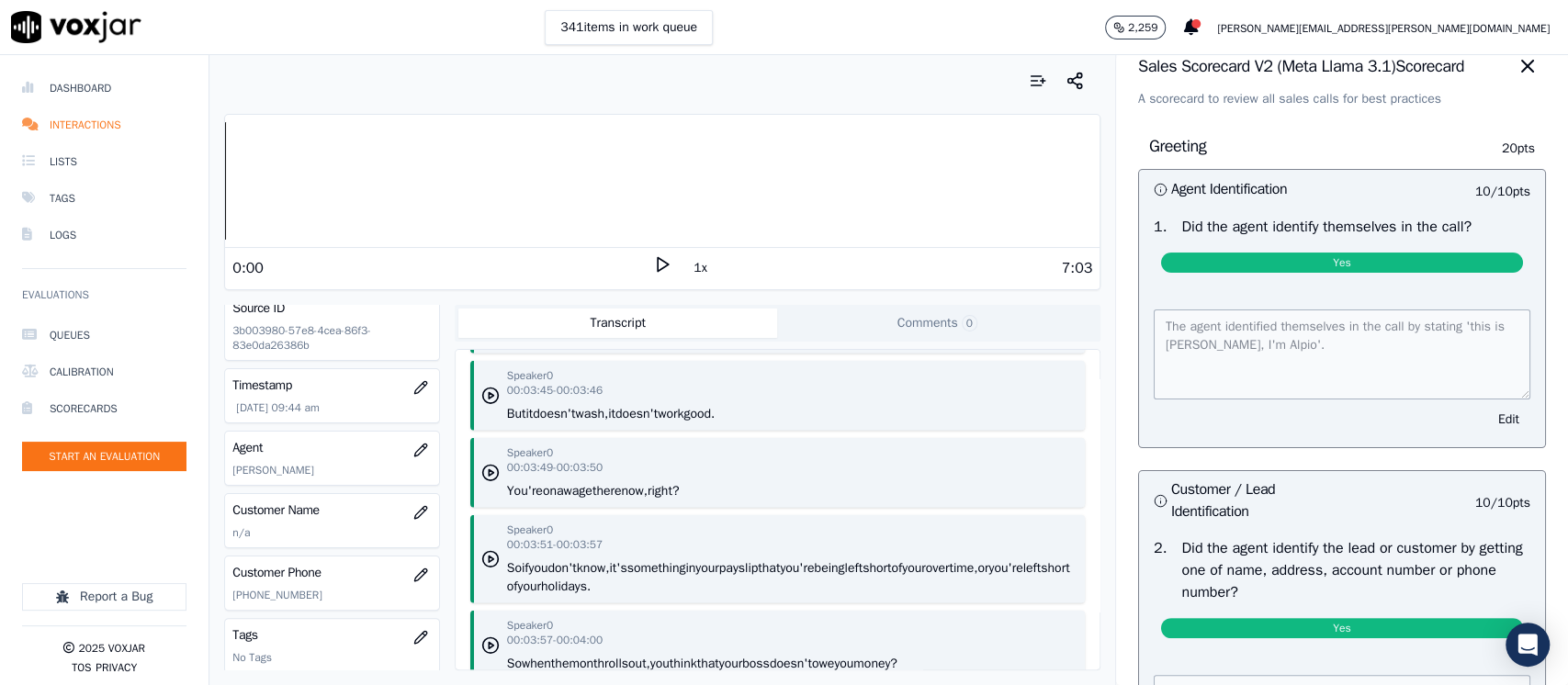 scroll, scrollTop: 0, scrollLeft: 0, axis: both 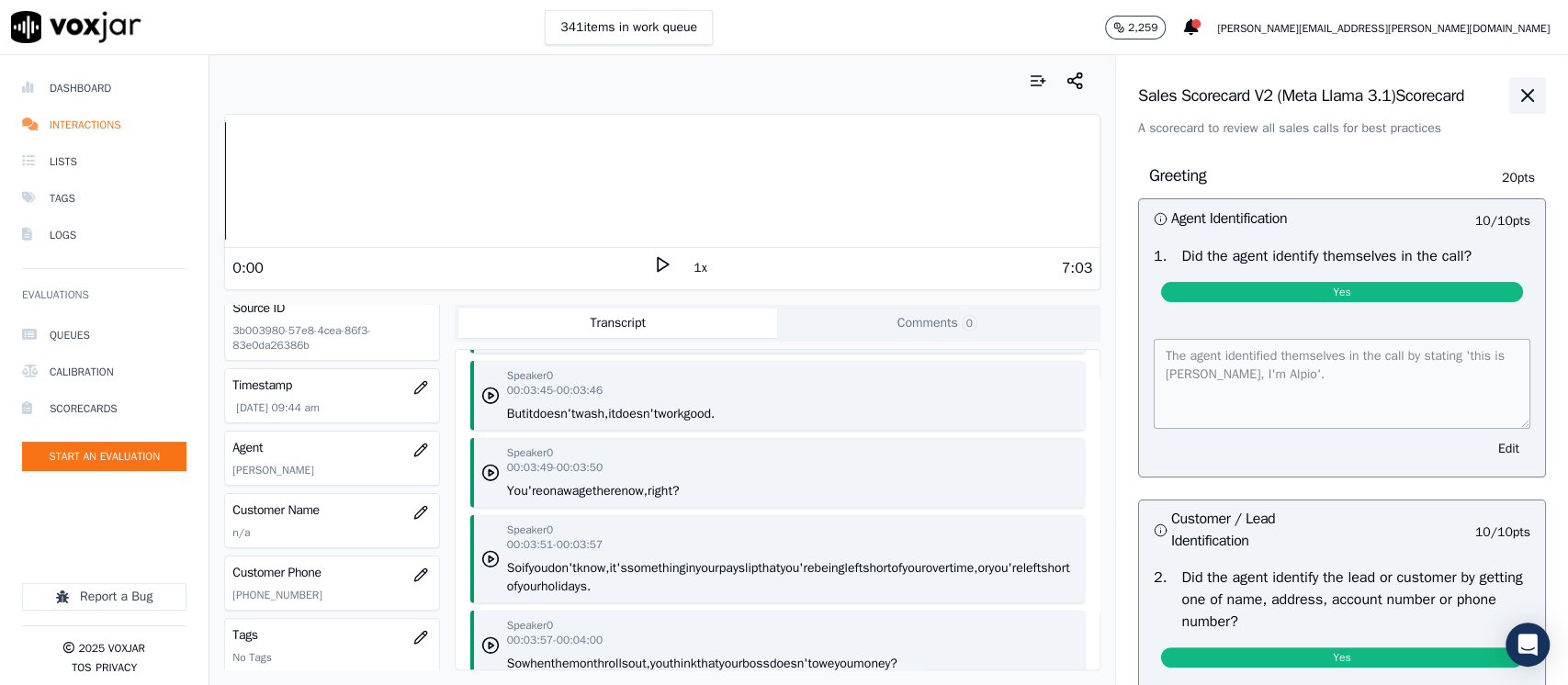 click 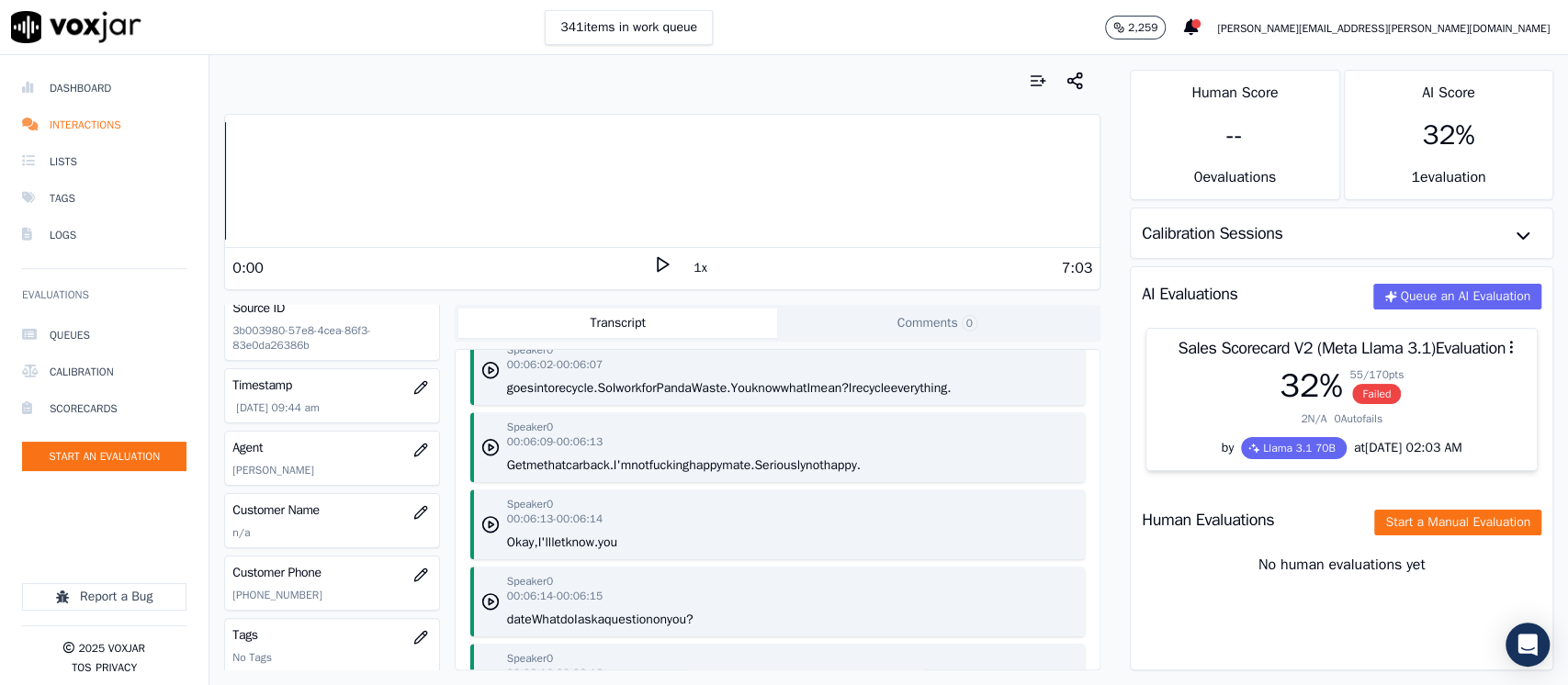 scroll, scrollTop: 6029, scrollLeft: 0, axis: vertical 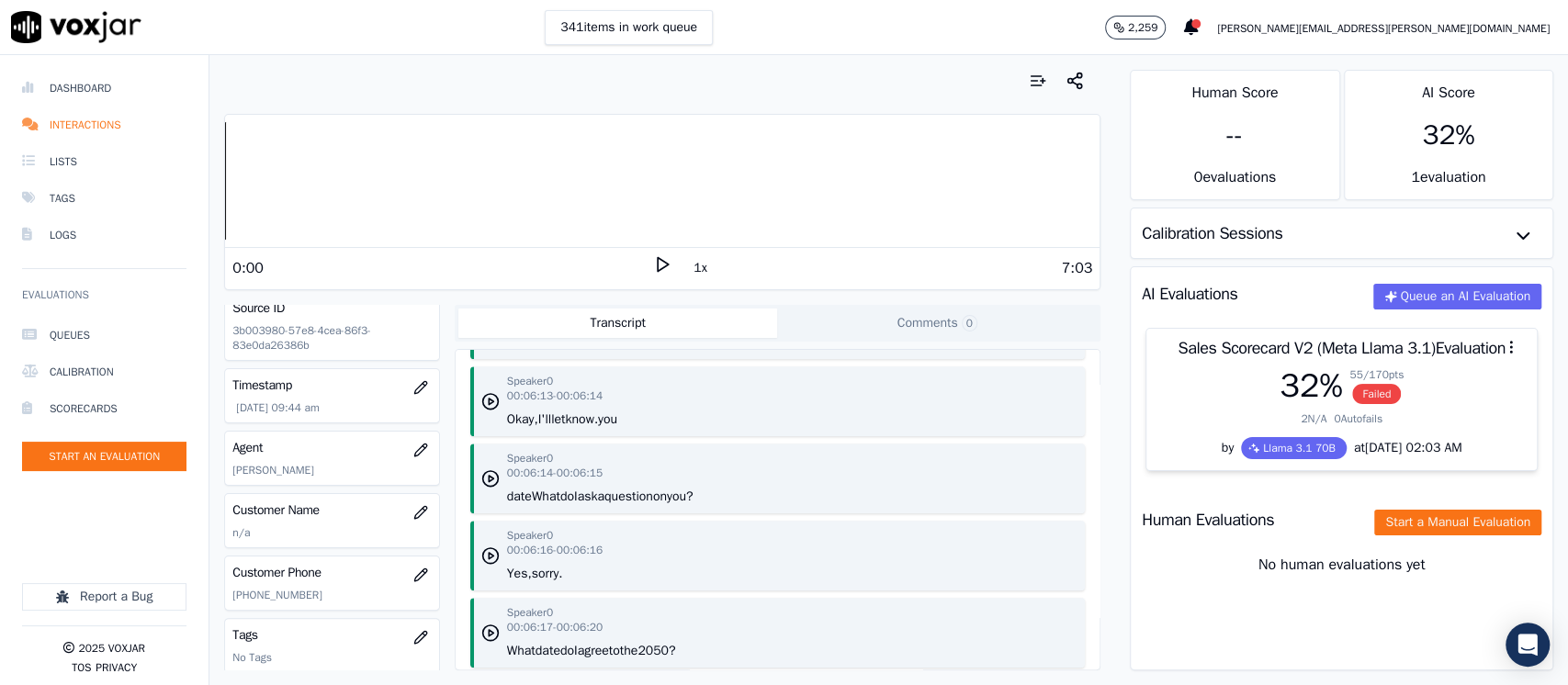 click on "AI Evaluations
Queue an AI Evaluation" at bounding box center [1341, 294] 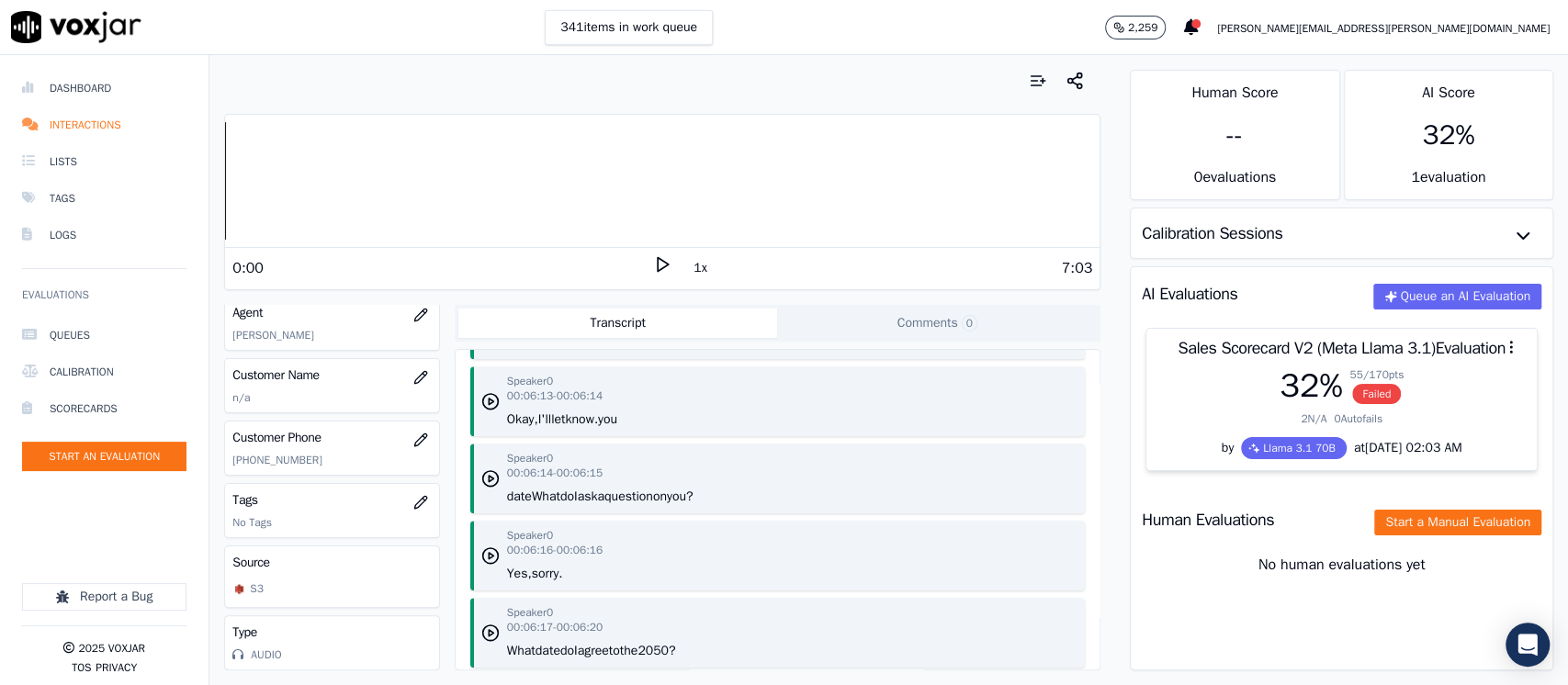 scroll, scrollTop: 0, scrollLeft: 0, axis: both 